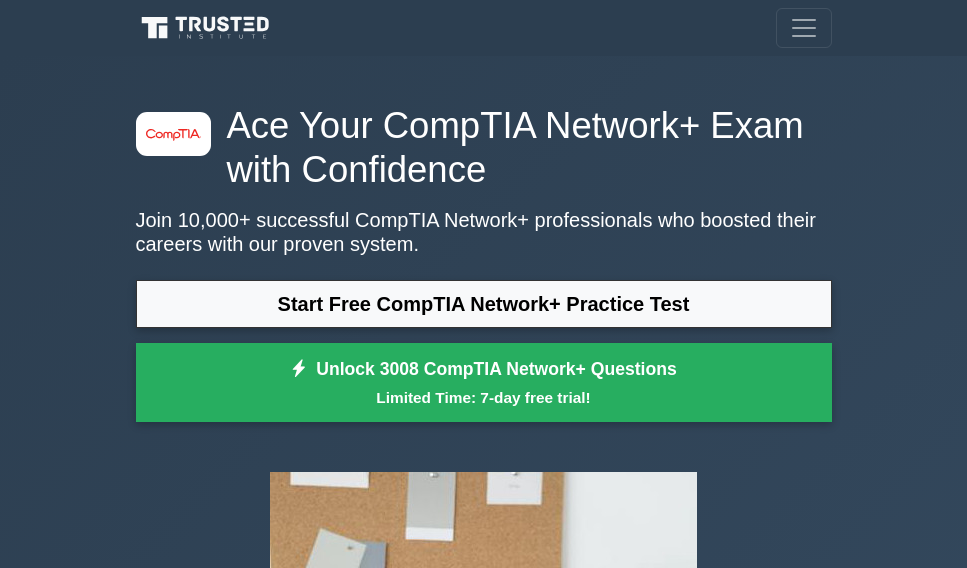 scroll, scrollTop: 0, scrollLeft: 0, axis: both 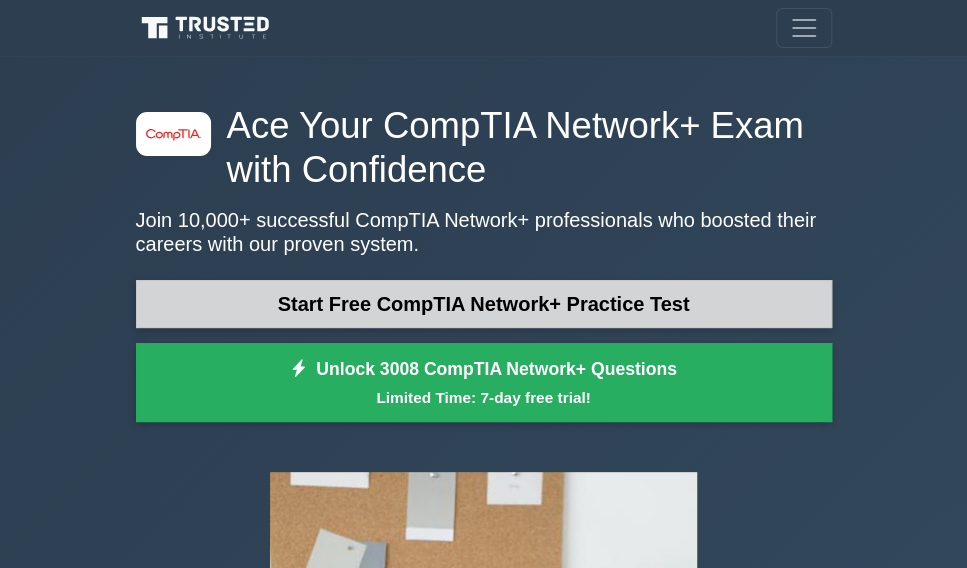 click on "Start Free CompTIA Network+ Practice Test" at bounding box center (484, 304) 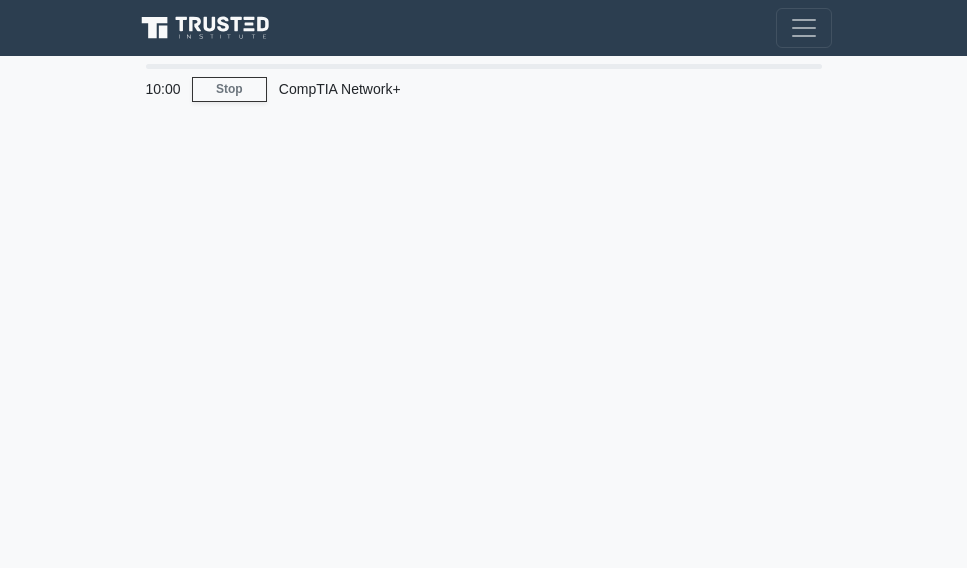 scroll, scrollTop: 0, scrollLeft: 0, axis: both 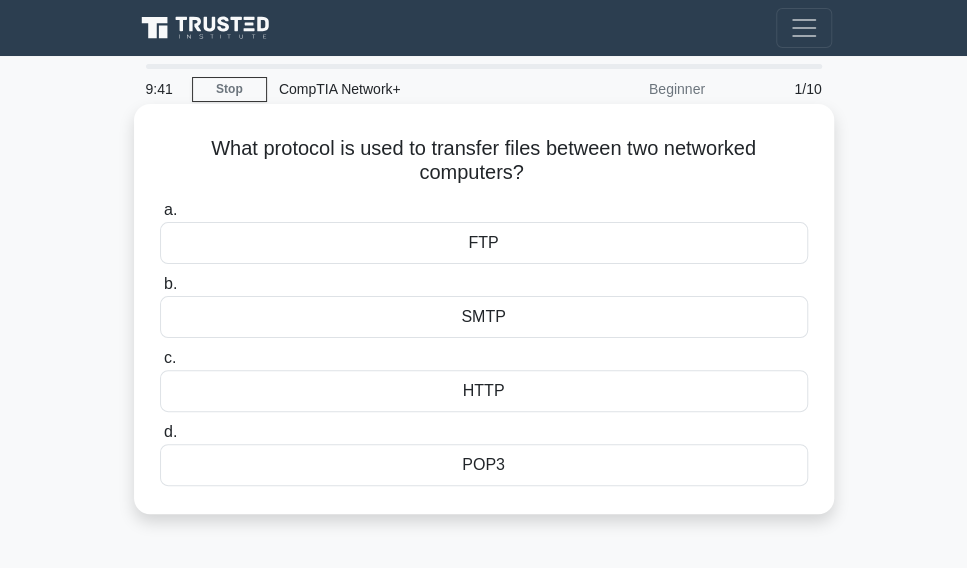 click on "FTP" at bounding box center [484, 243] 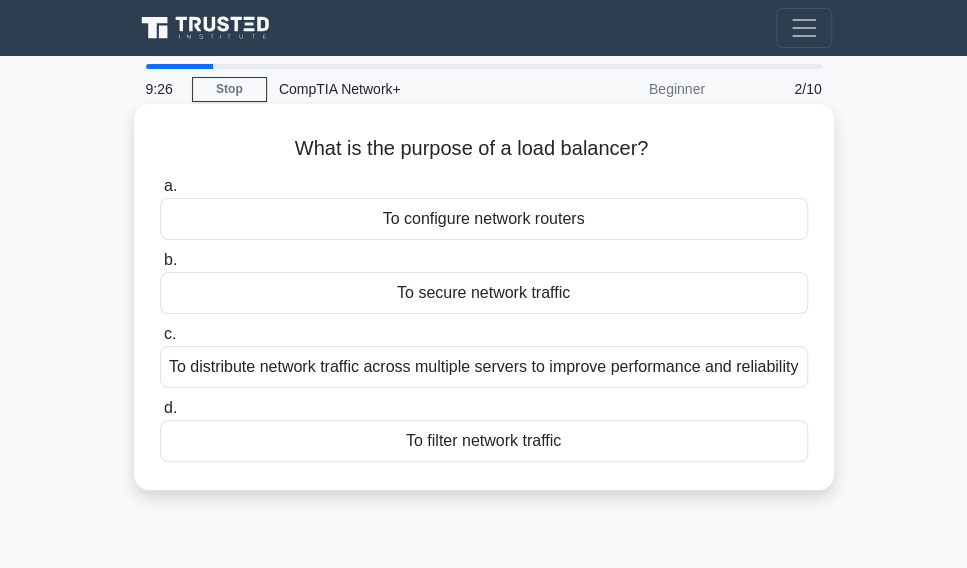 click on "To configure network routers" at bounding box center (484, 219) 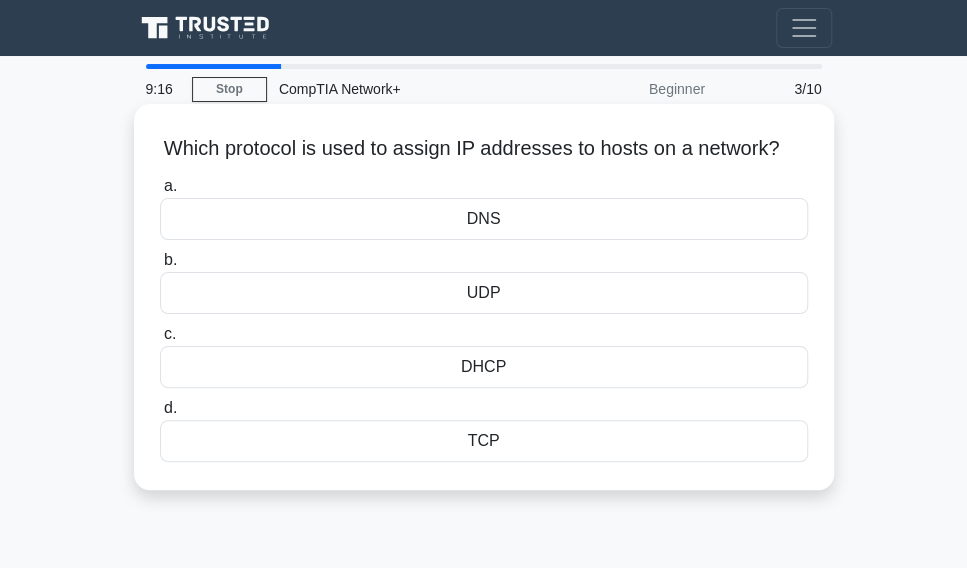 click on "TCP" at bounding box center (484, 441) 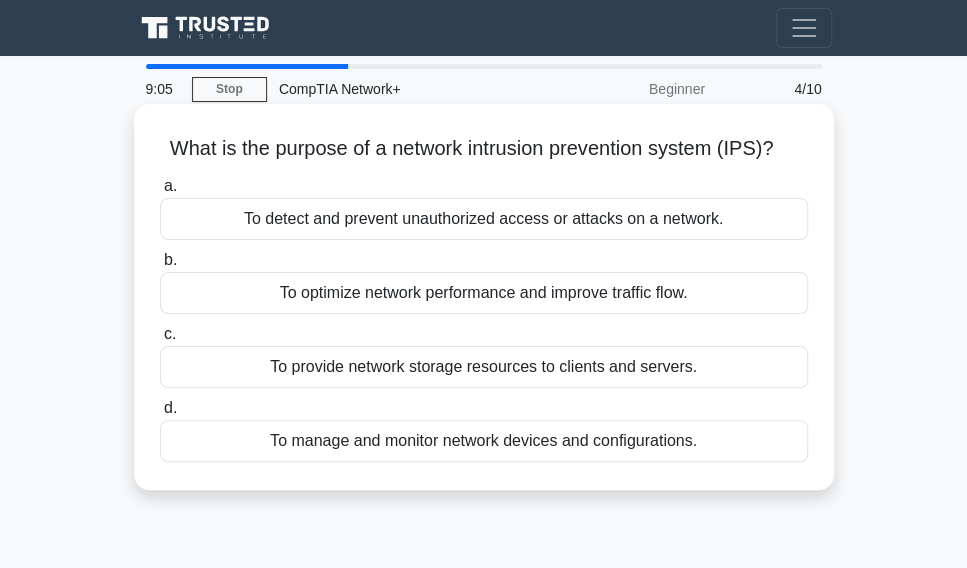 click on "To detect and prevent unauthorized access or attacks on a network." at bounding box center [484, 219] 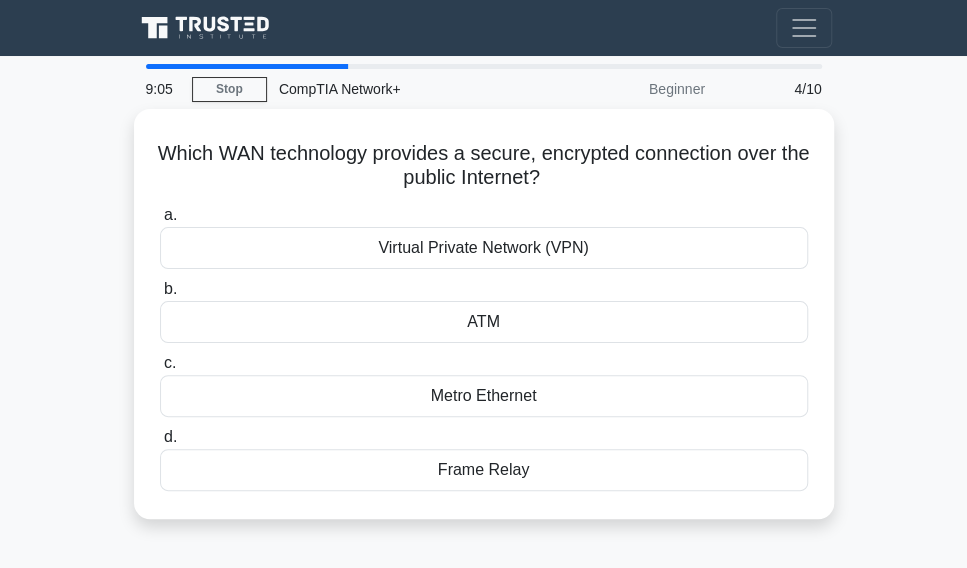 click on "a.
Virtual Private Network (VPN)" at bounding box center [484, 236] 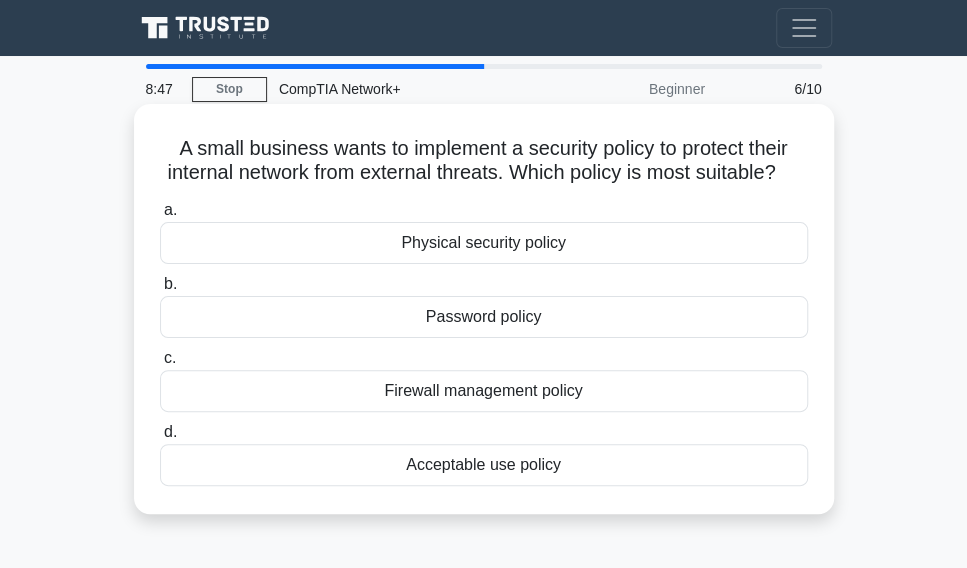 click on "Firewall management policy" at bounding box center [484, 391] 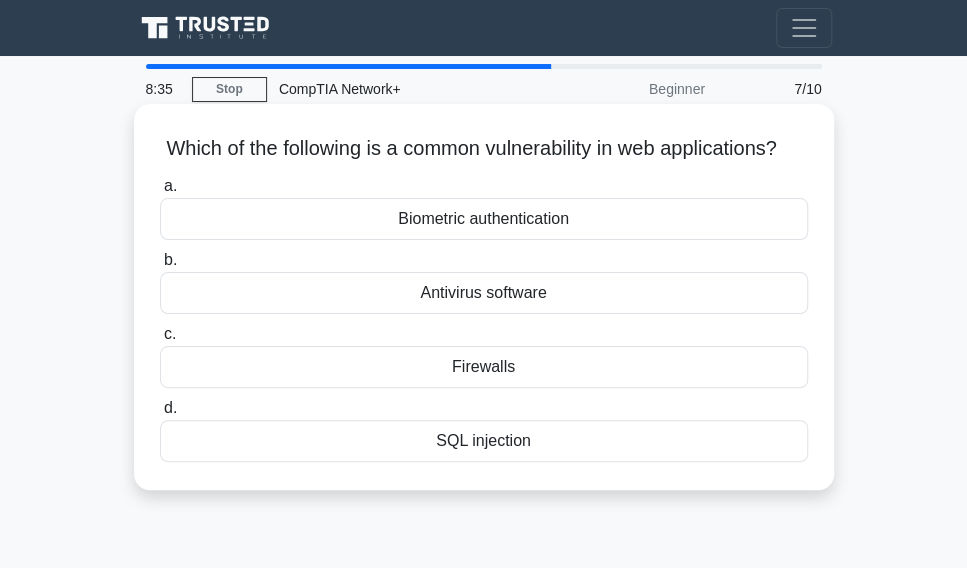 click on "Antivirus software" at bounding box center (484, 293) 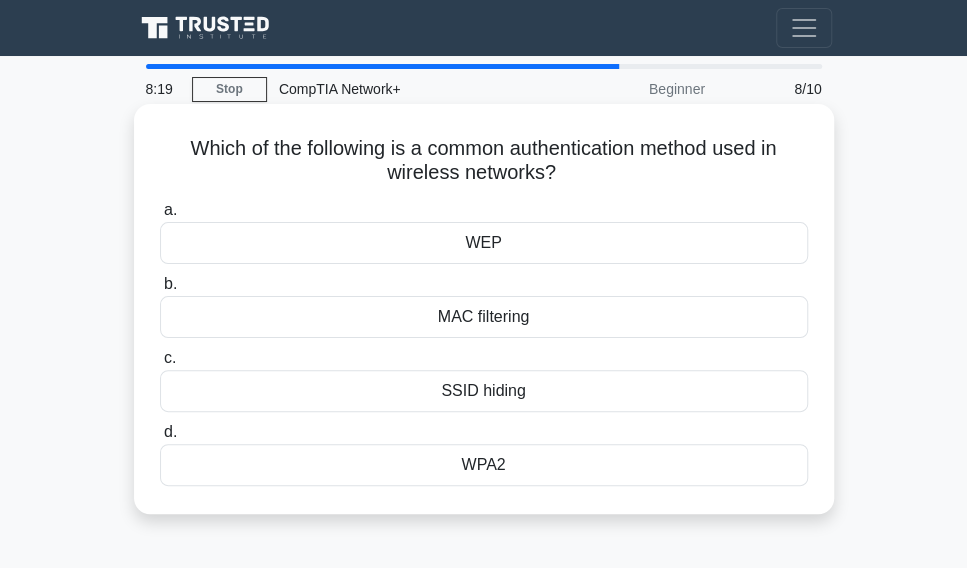 click on "WEP" at bounding box center (484, 243) 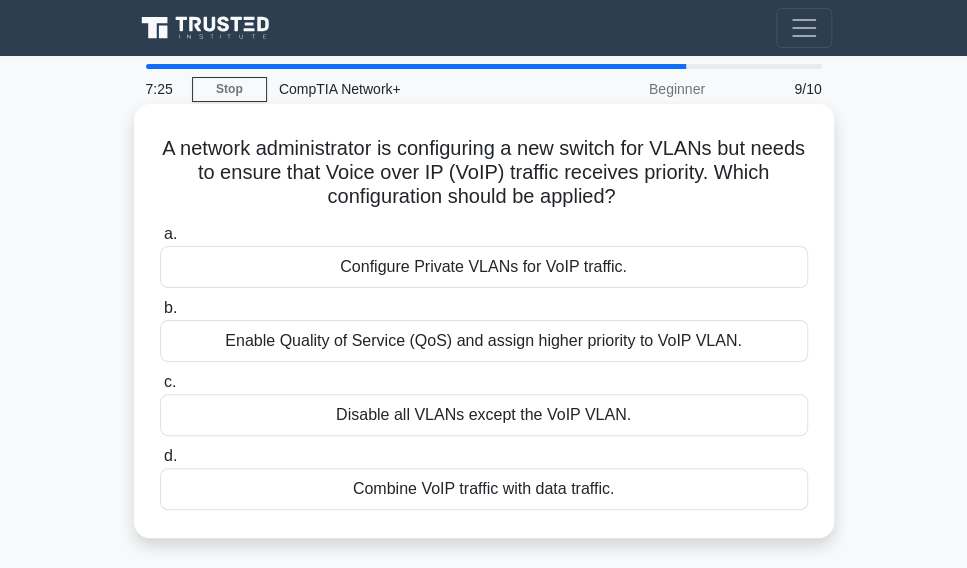 click on "Combine VoIP traffic with data traffic." at bounding box center [484, 489] 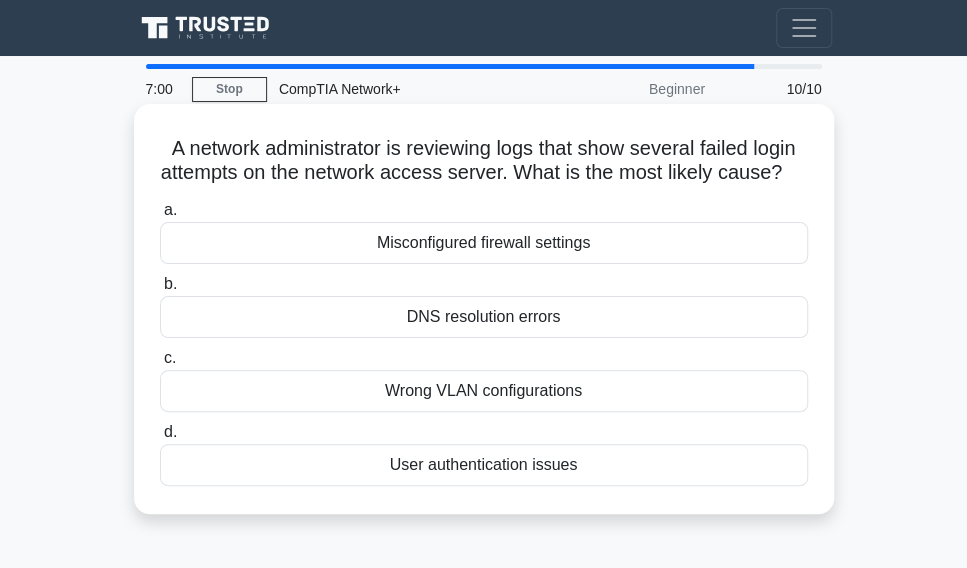click on "User authentication issues" at bounding box center (484, 465) 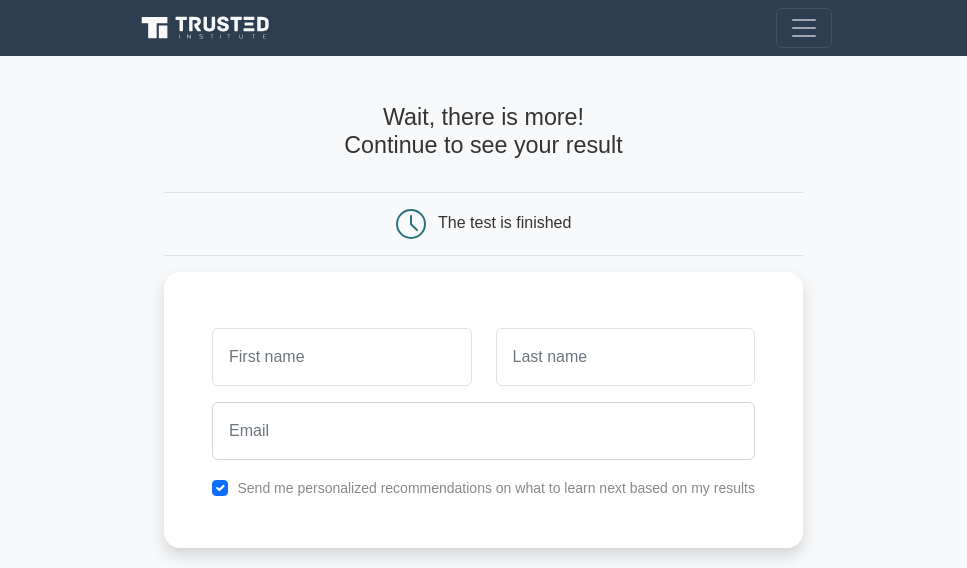 scroll, scrollTop: 0, scrollLeft: 0, axis: both 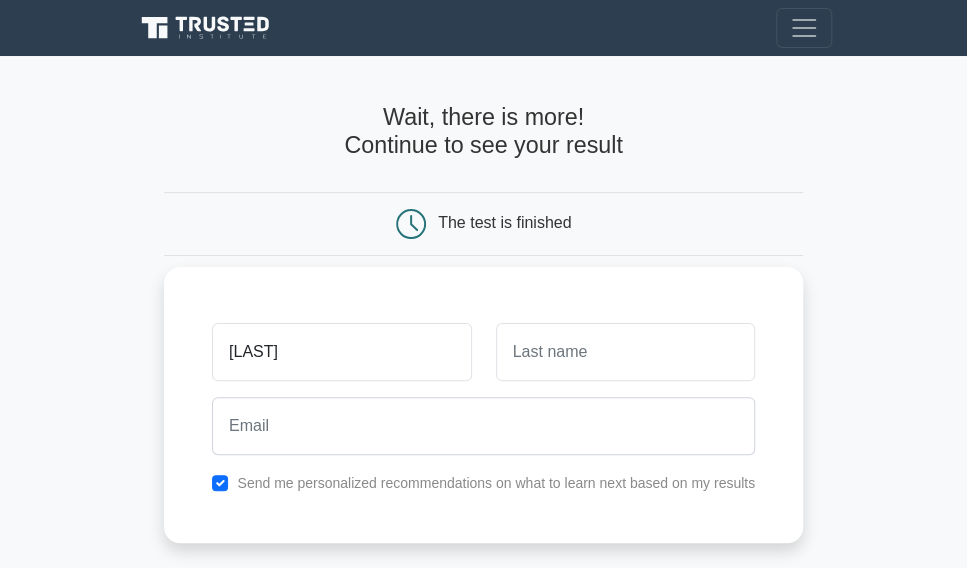 type on "Mading" 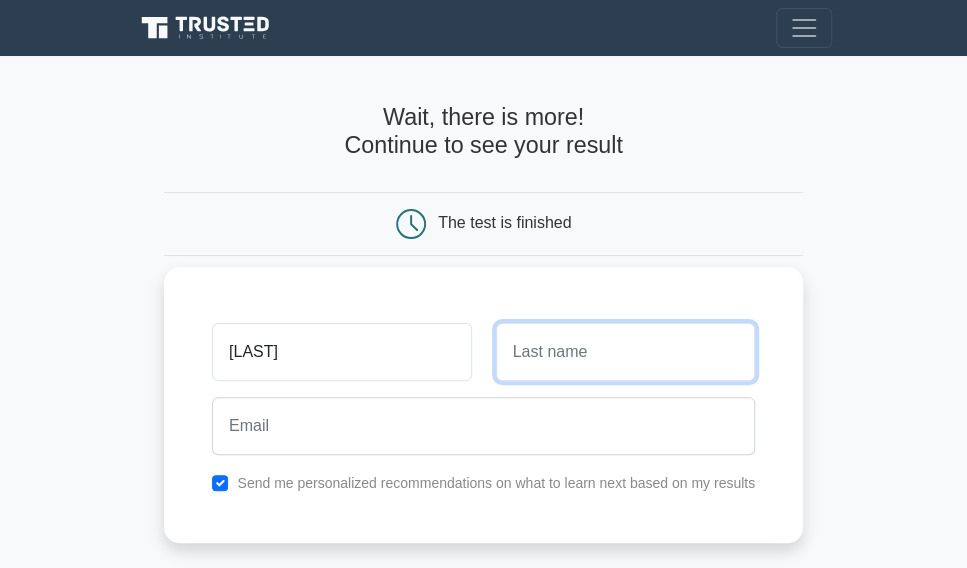 click at bounding box center (625, 352) 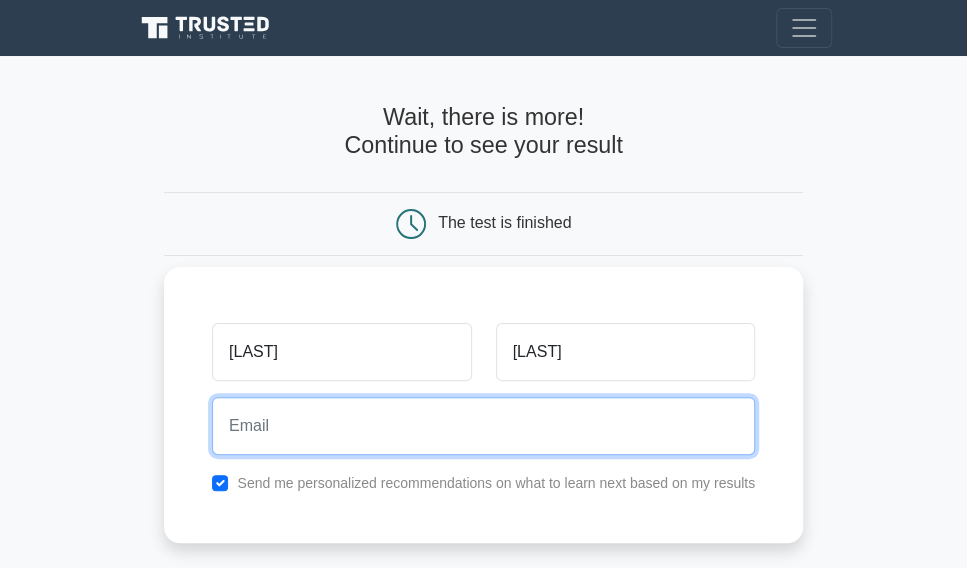 click at bounding box center (483, 426) 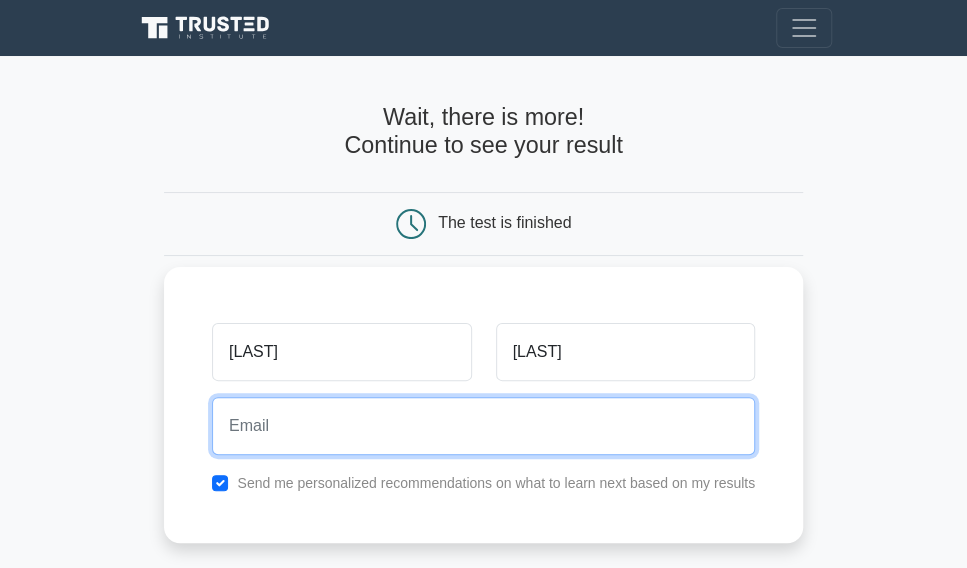 type on "Madingomalok@gmail.com" 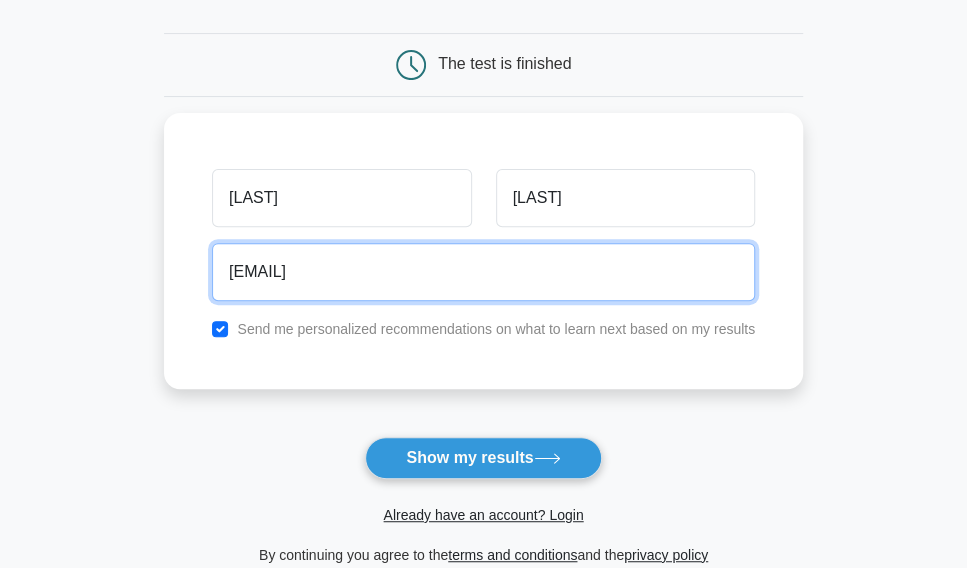 scroll, scrollTop: 160, scrollLeft: 0, axis: vertical 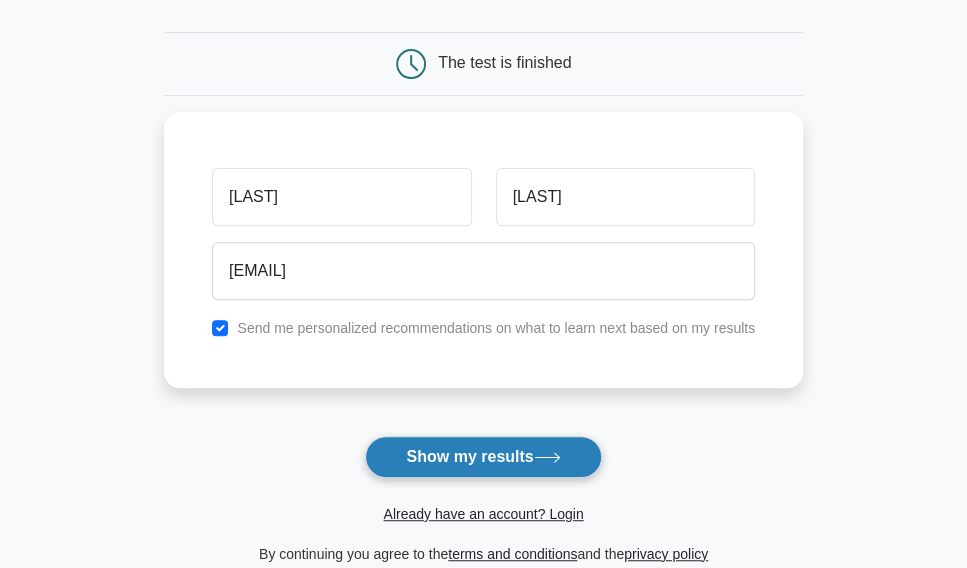 click on "Show my results" at bounding box center [483, 457] 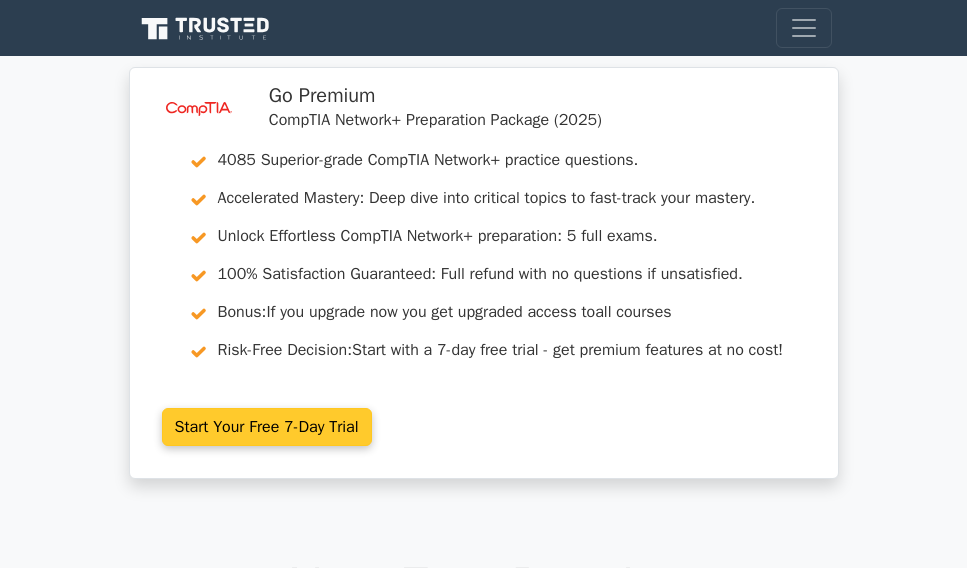 scroll, scrollTop: 0, scrollLeft: 0, axis: both 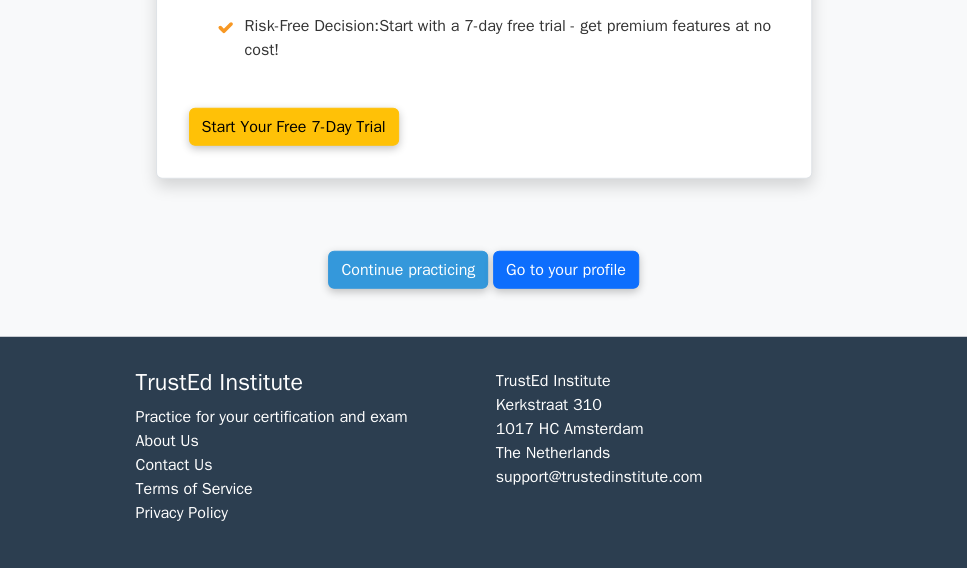 click on "Go to your profile" at bounding box center [566, 270] 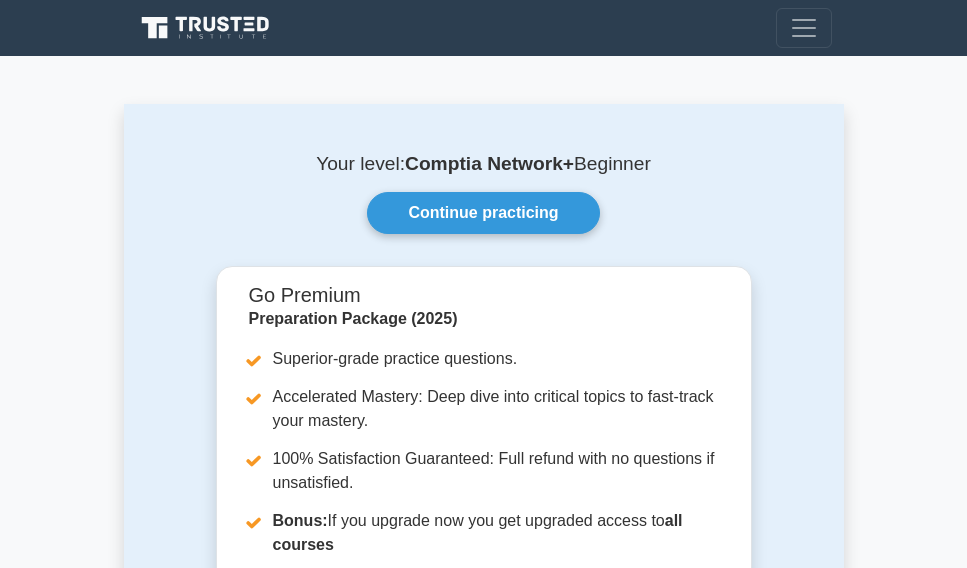 scroll, scrollTop: 0, scrollLeft: 0, axis: both 